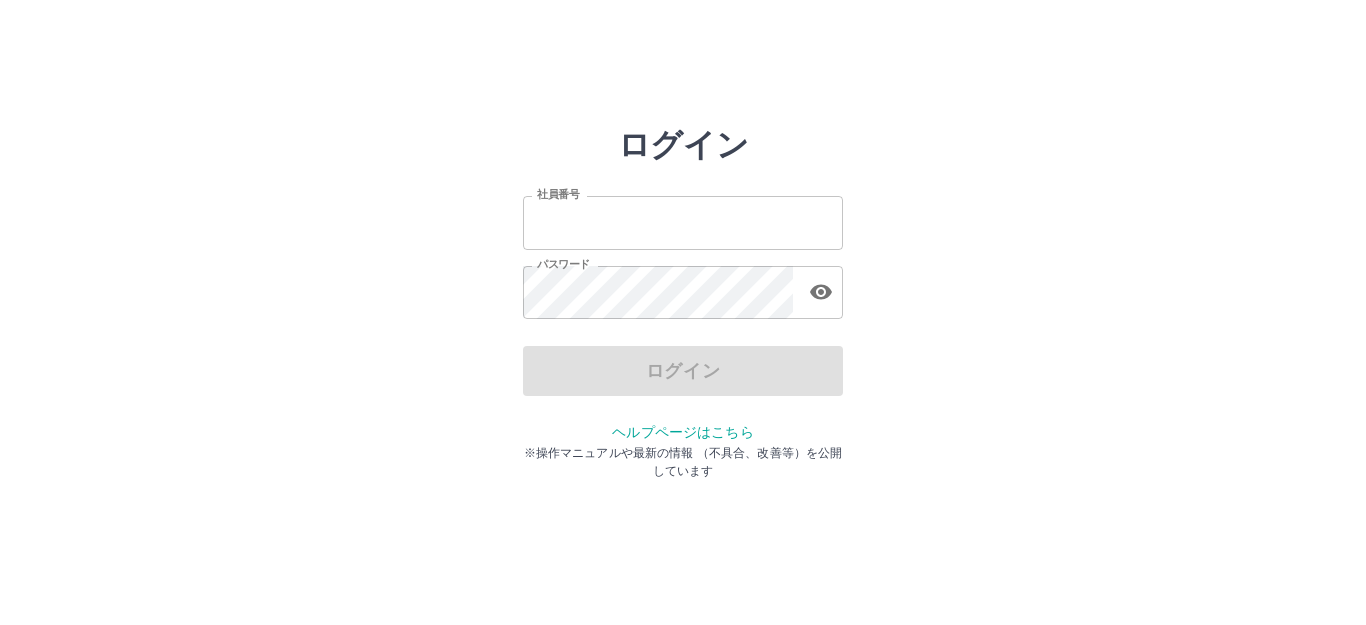 scroll, scrollTop: 0, scrollLeft: 0, axis: both 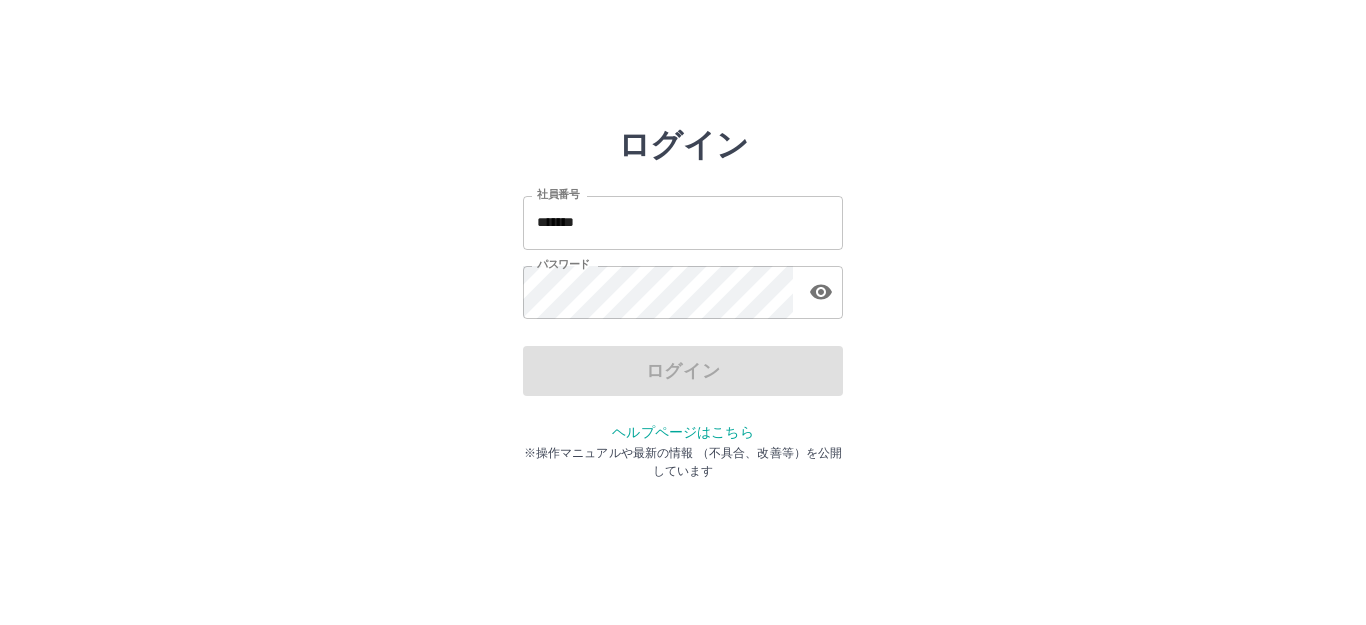 click on "*******" at bounding box center [683, 222] 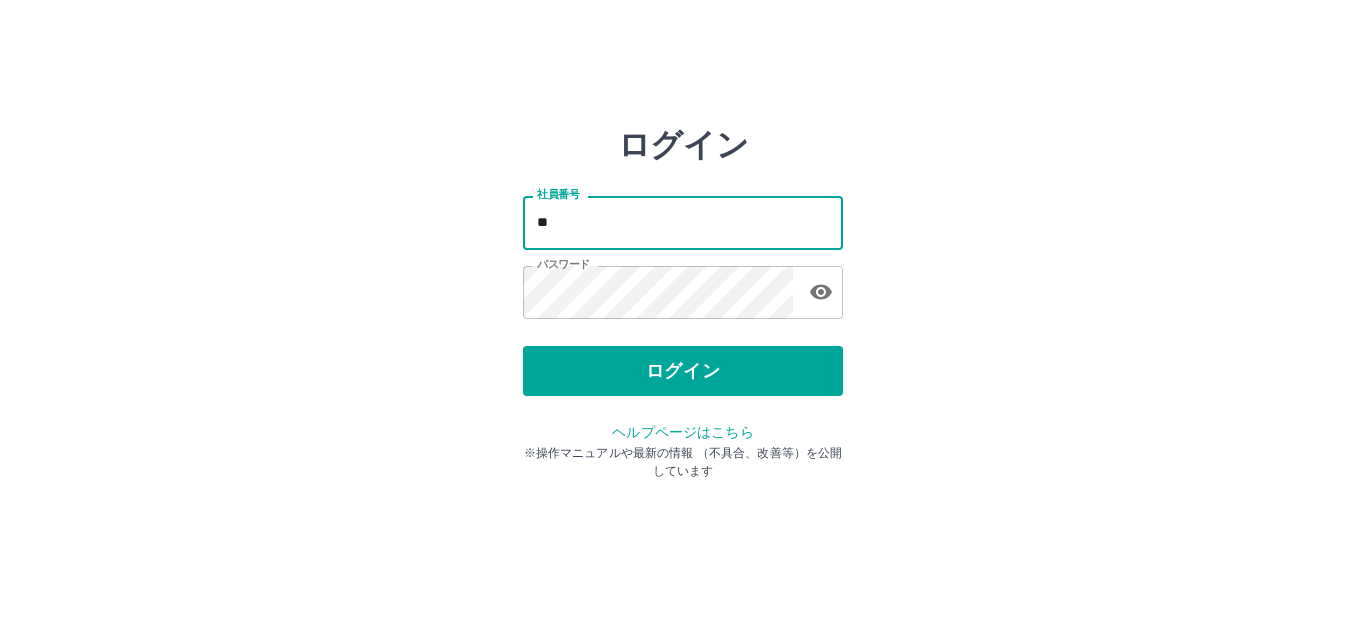 type on "*" 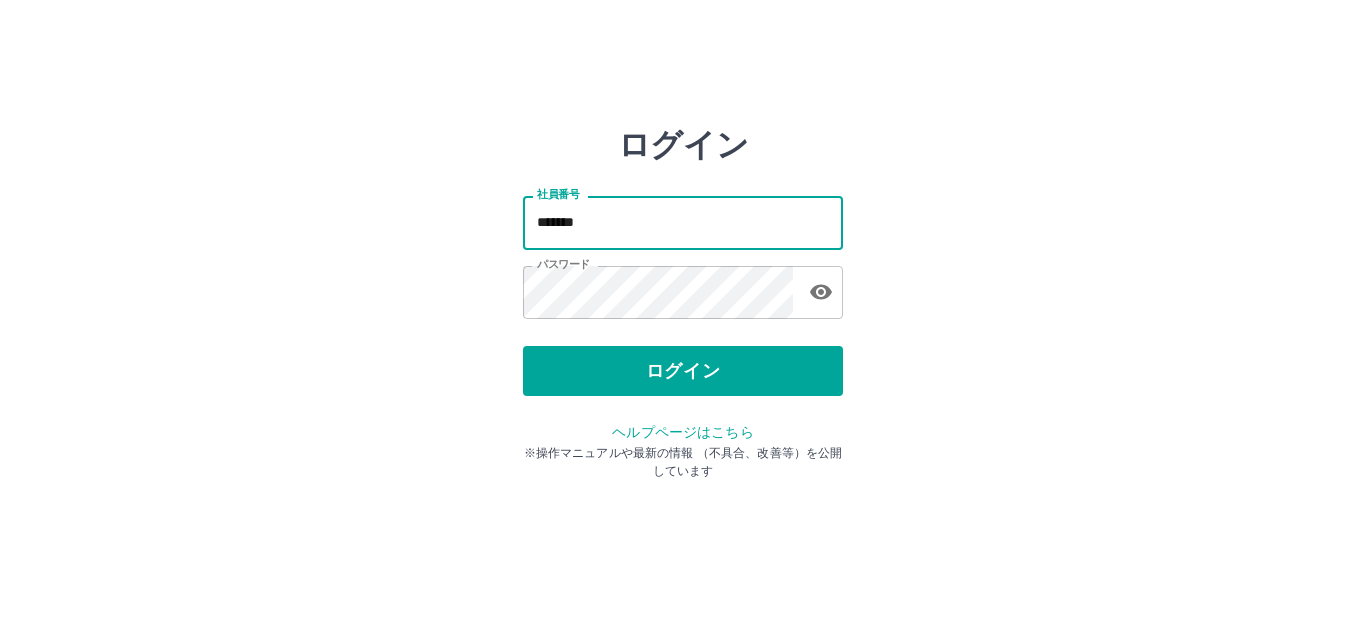type on "*******" 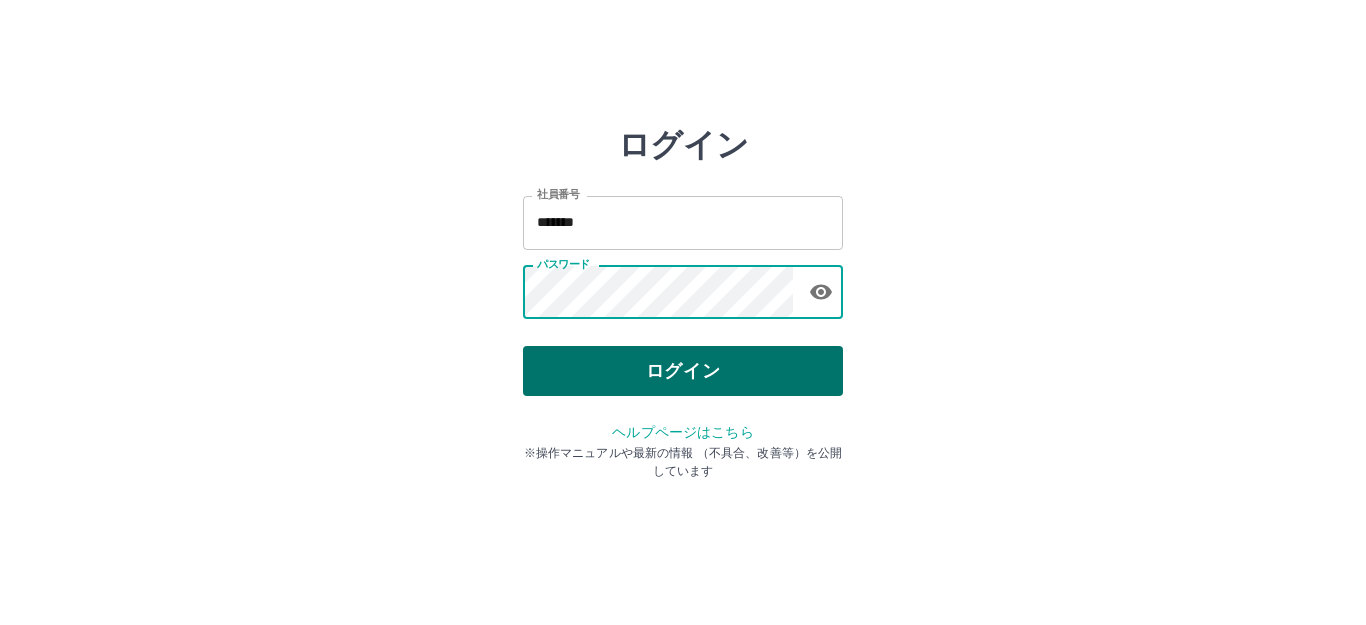 click on "ログイン" at bounding box center [683, 371] 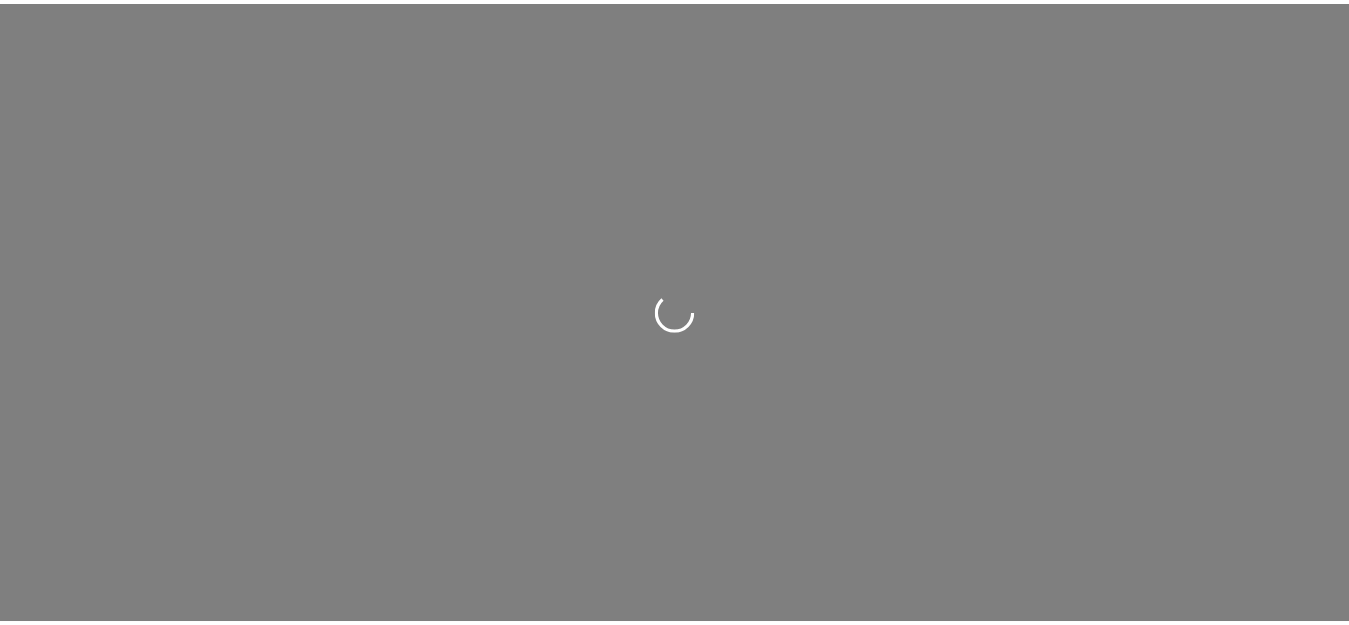 scroll, scrollTop: 0, scrollLeft: 0, axis: both 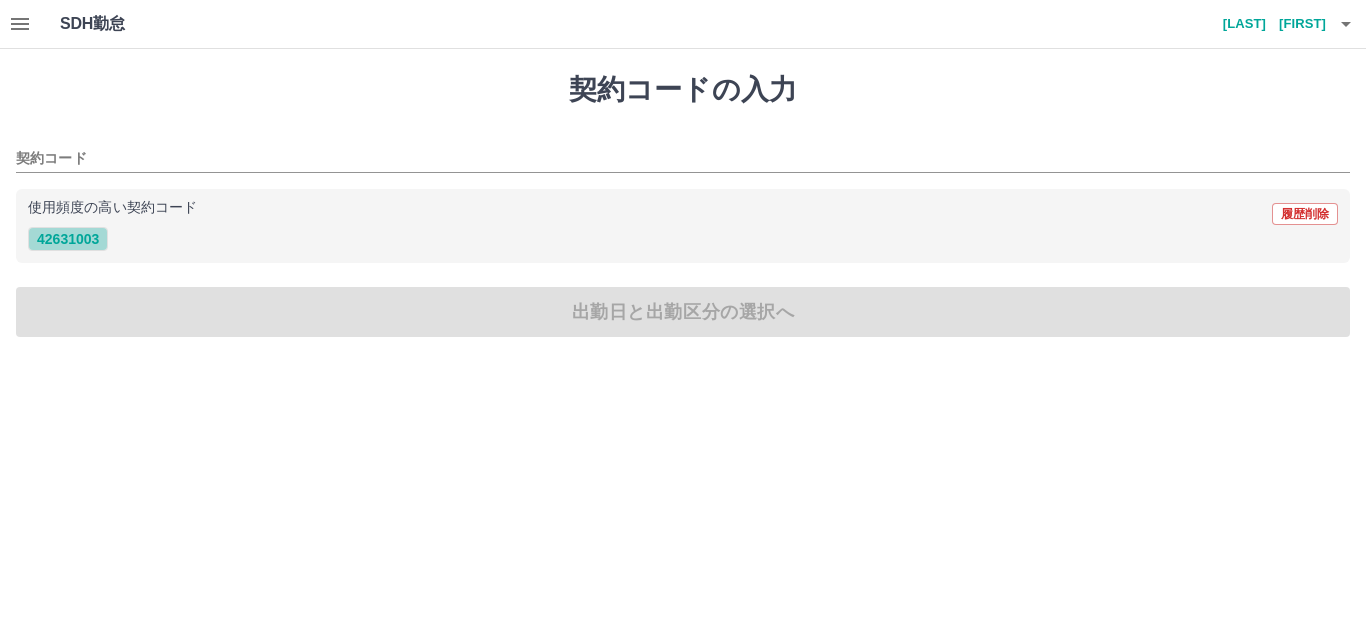 click on "42631003" at bounding box center [68, 239] 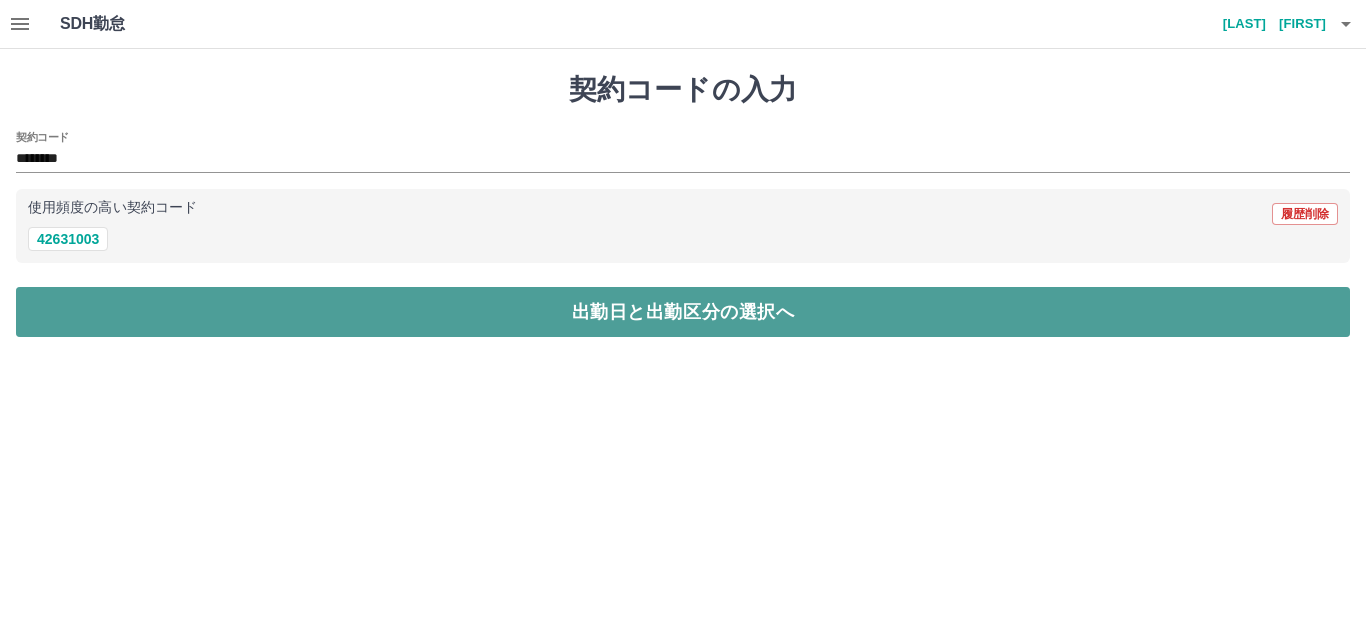click on "出勤日と出勤区分の選択へ" at bounding box center [683, 312] 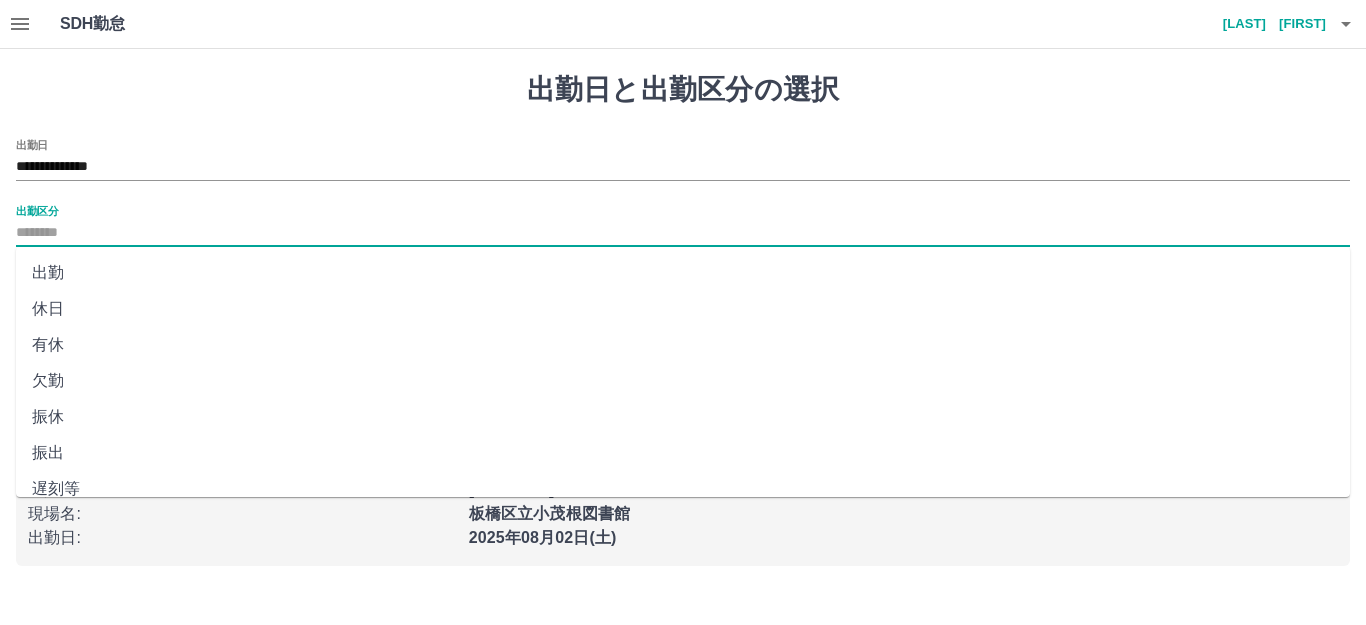 click on "出勤区分" at bounding box center (683, 233) 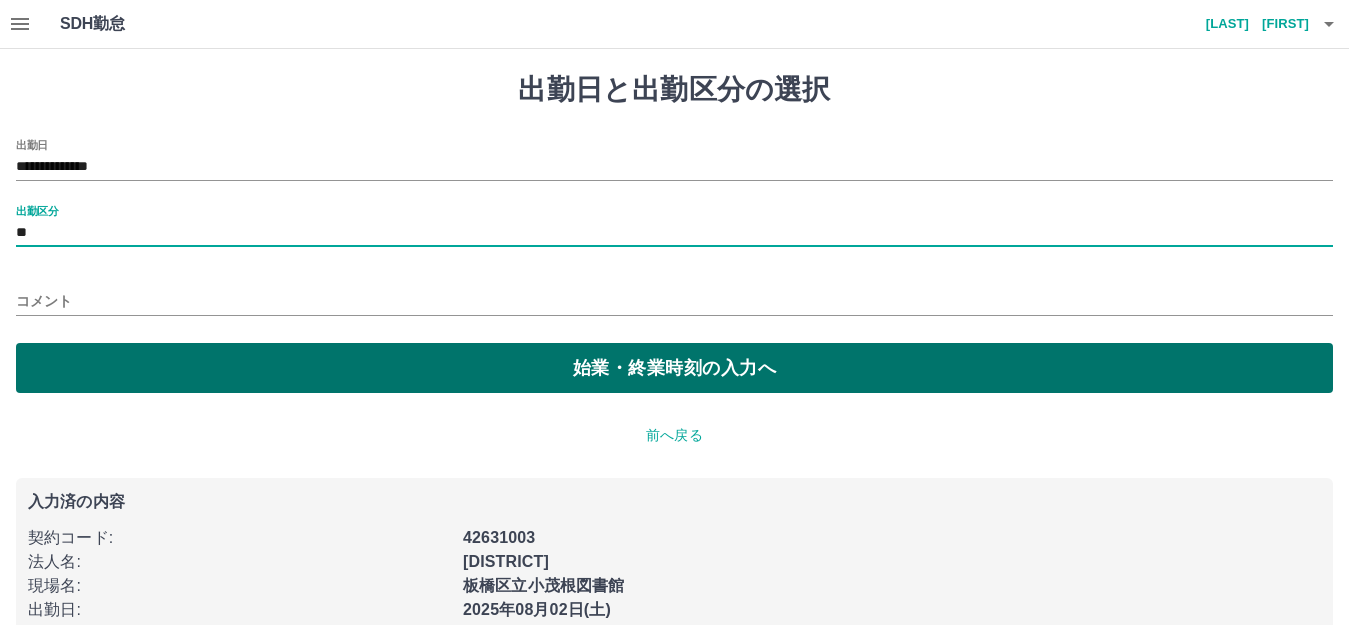 click on "始業・終業時刻の入力へ" at bounding box center (674, 368) 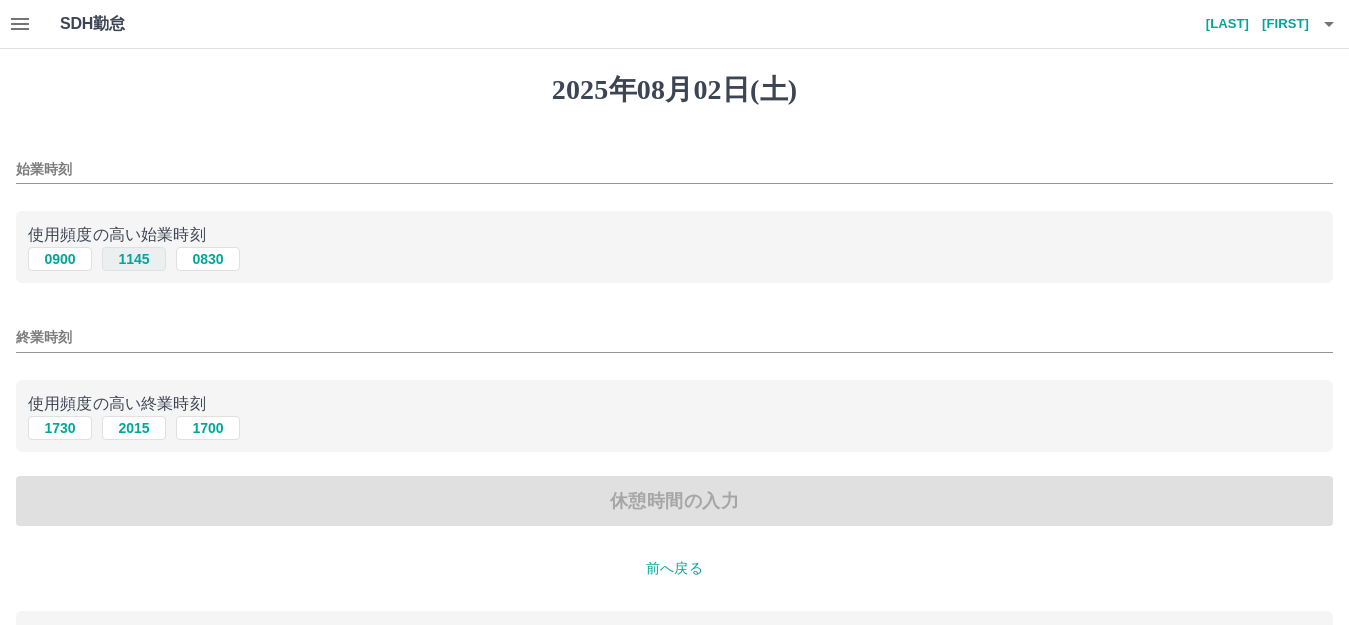 click on "1145" at bounding box center [134, 259] 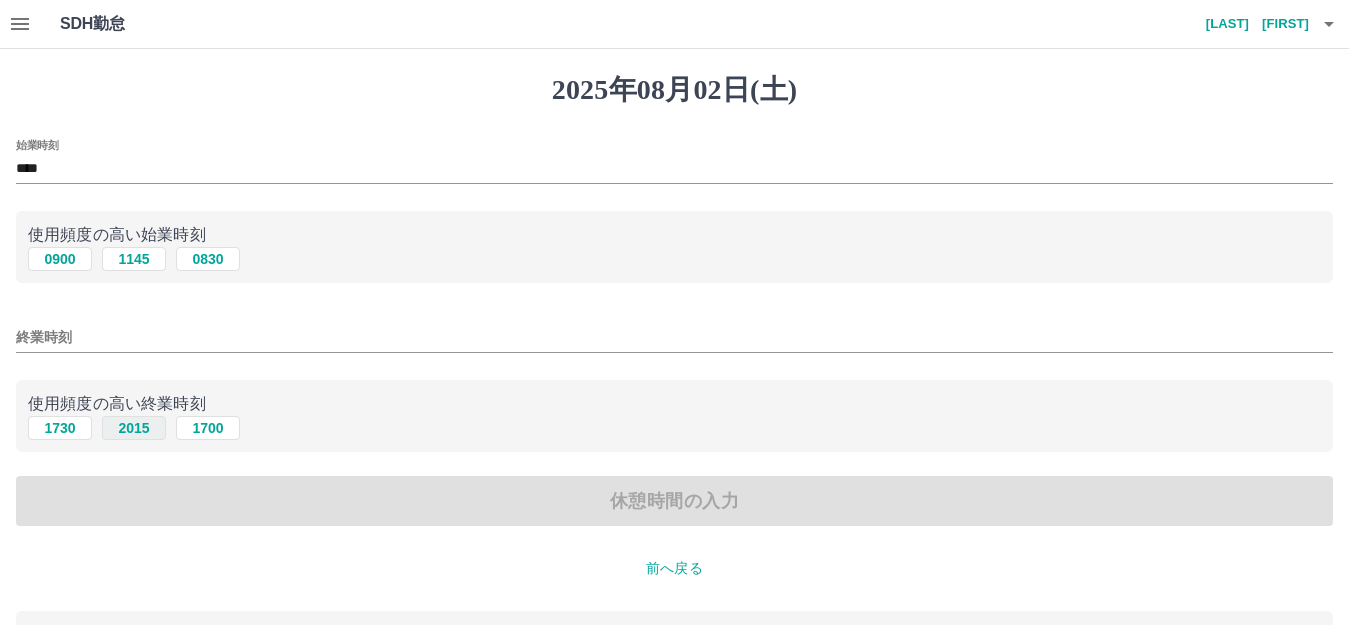 click on "2015" at bounding box center (134, 428) 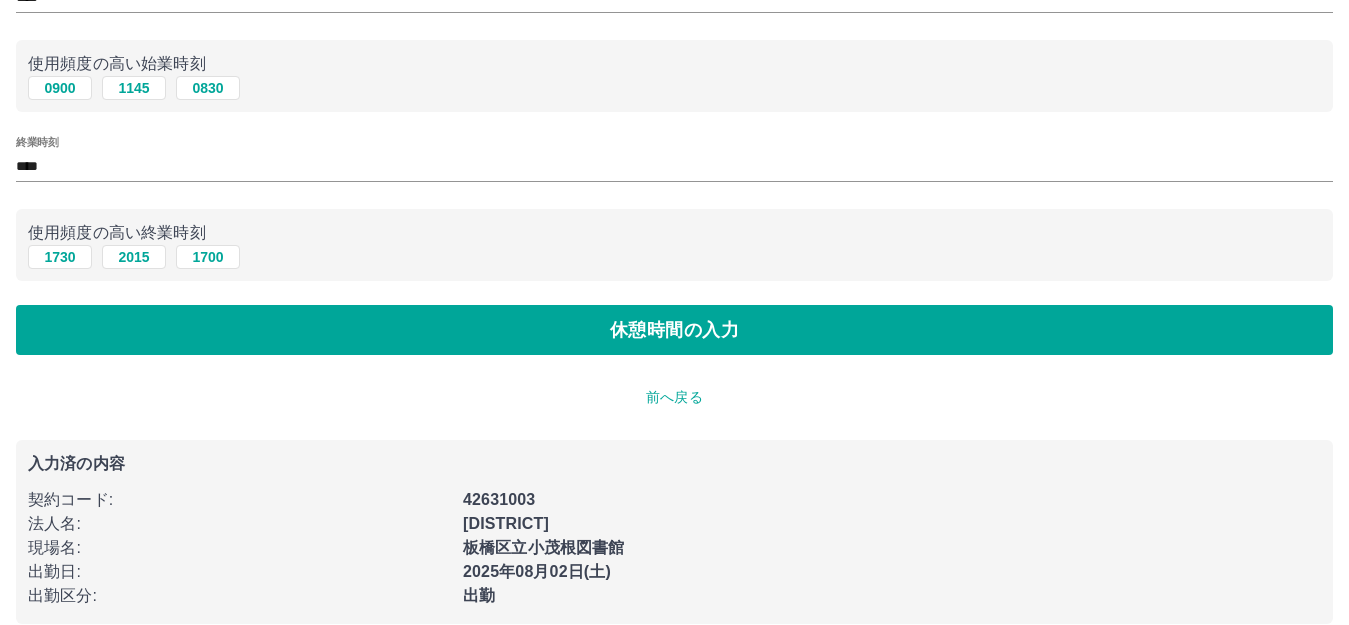 scroll, scrollTop: 195, scrollLeft: 0, axis: vertical 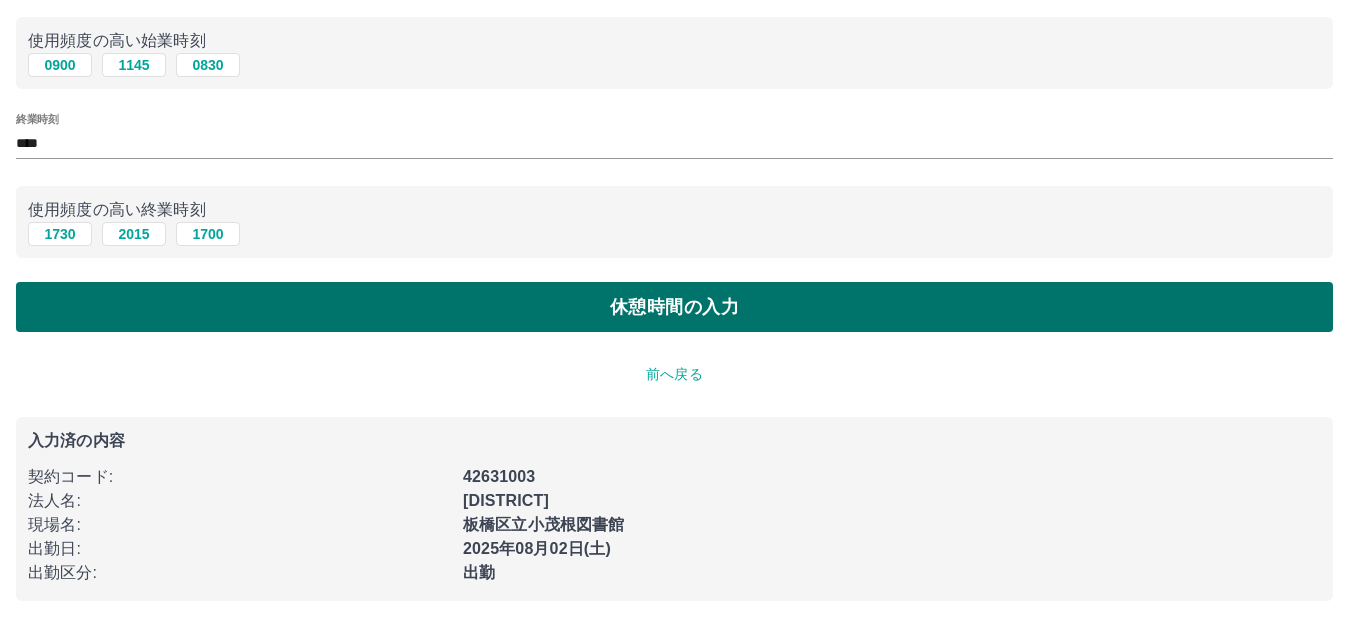 click on "休憩時間の入力" at bounding box center (674, 307) 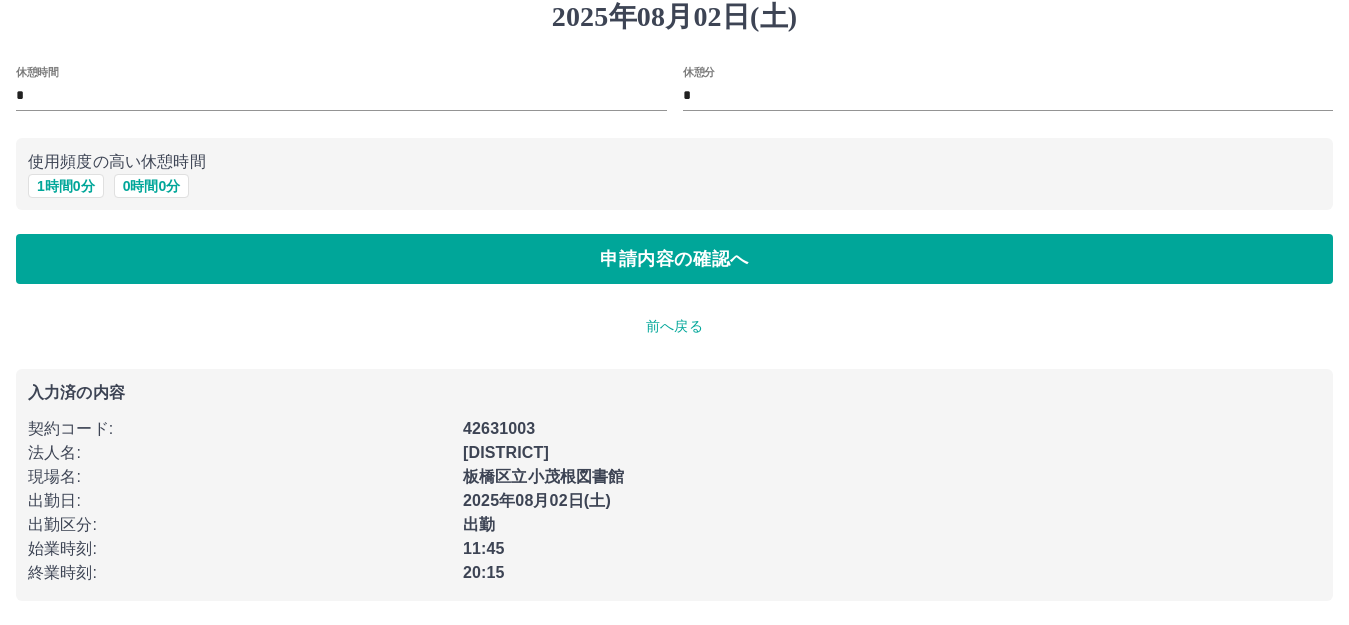 scroll, scrollTop: 0, scrollLeft: 0, axis: both 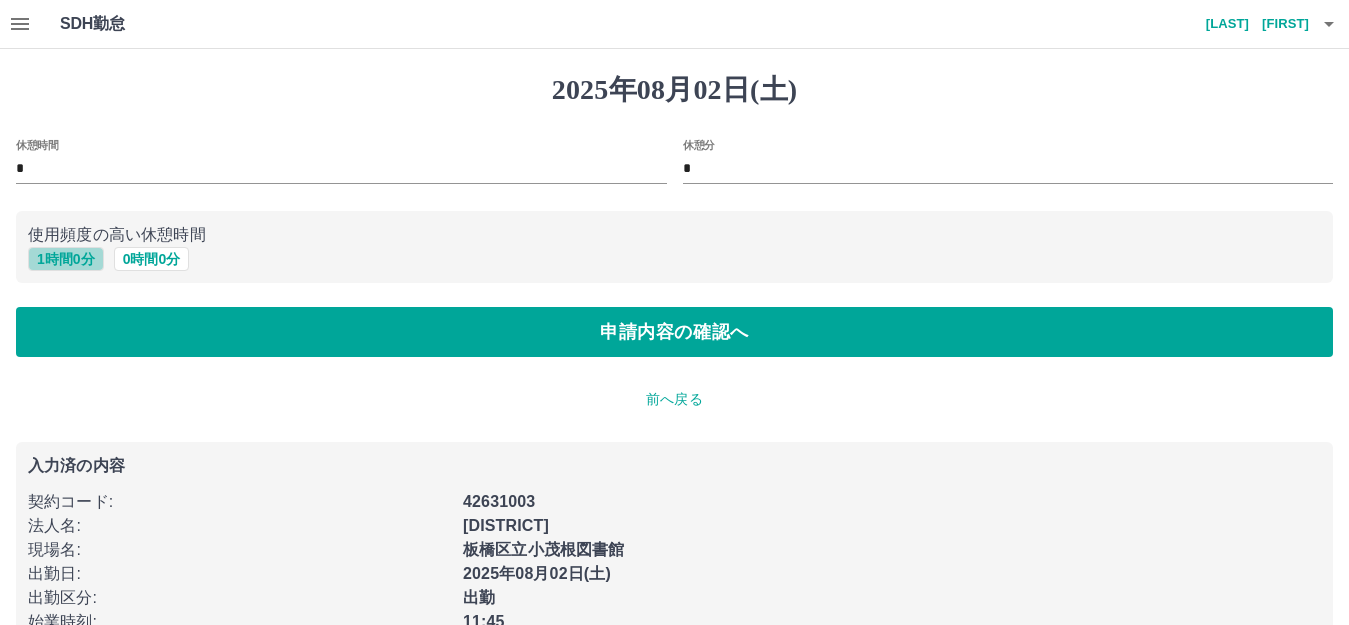 click on "1 時間 0 分" at bounding box center (66, 259) 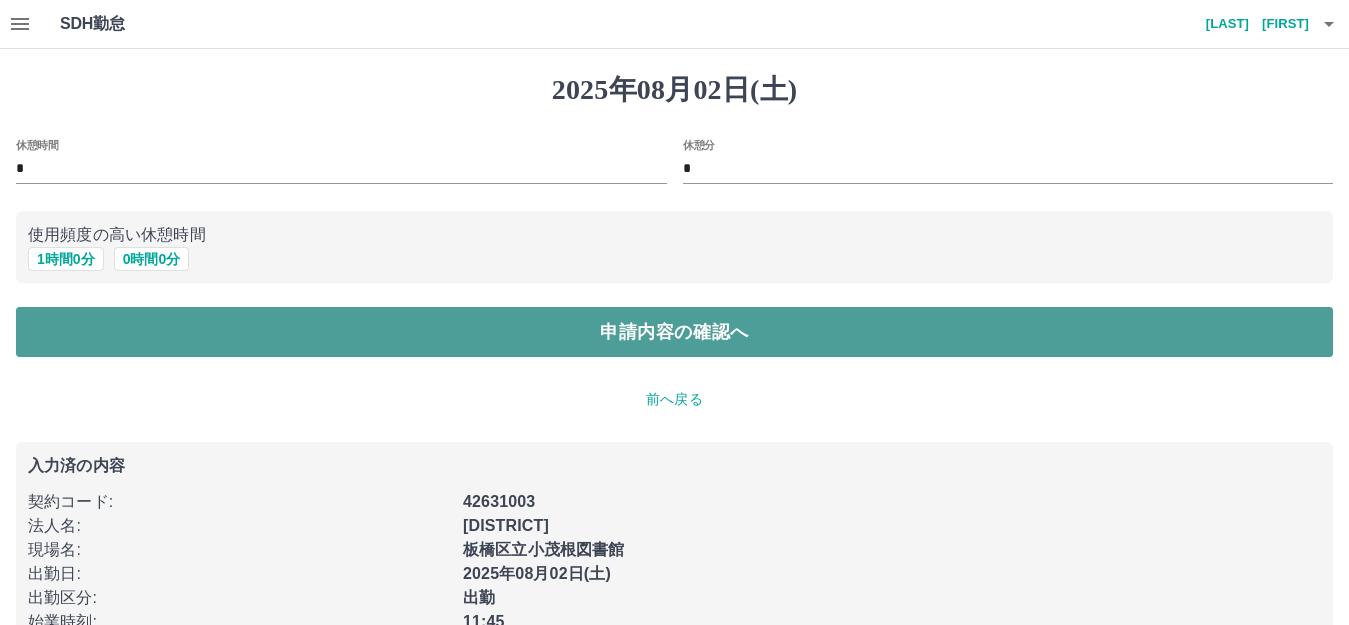 click on "申請内容の確認へ" at bounding box center (674, 332) 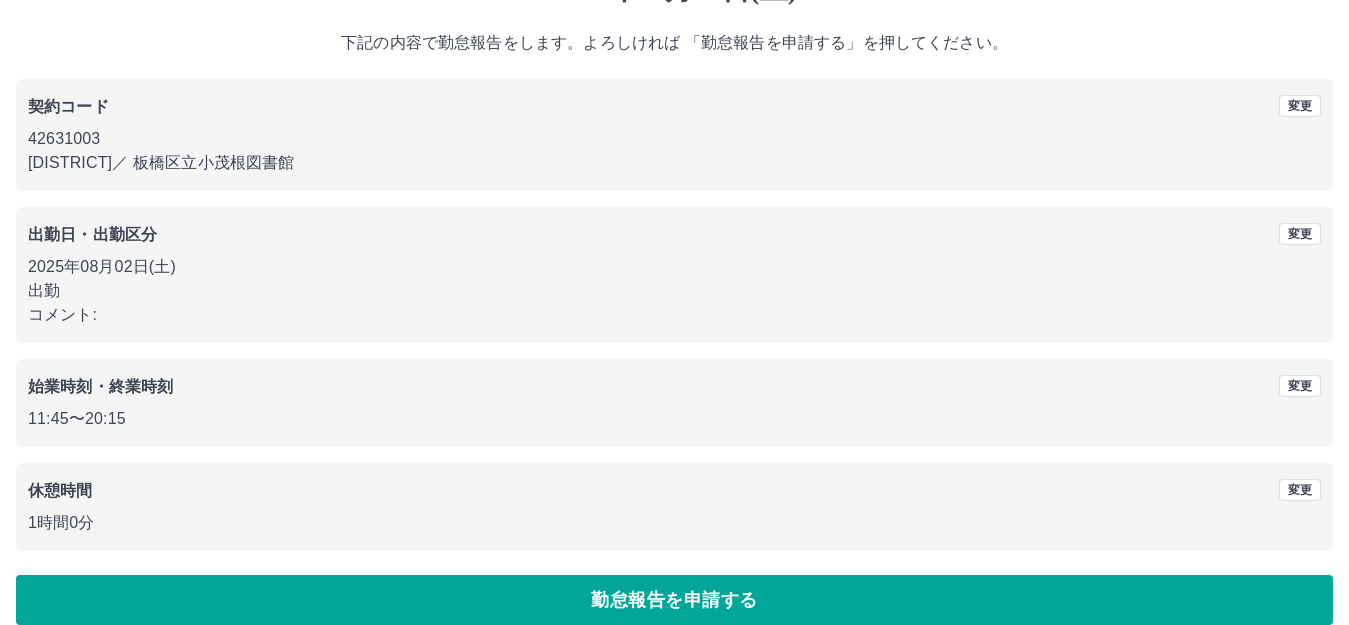 scroll, scrollTop: 124, scrollLeft: 0, axis: vertical 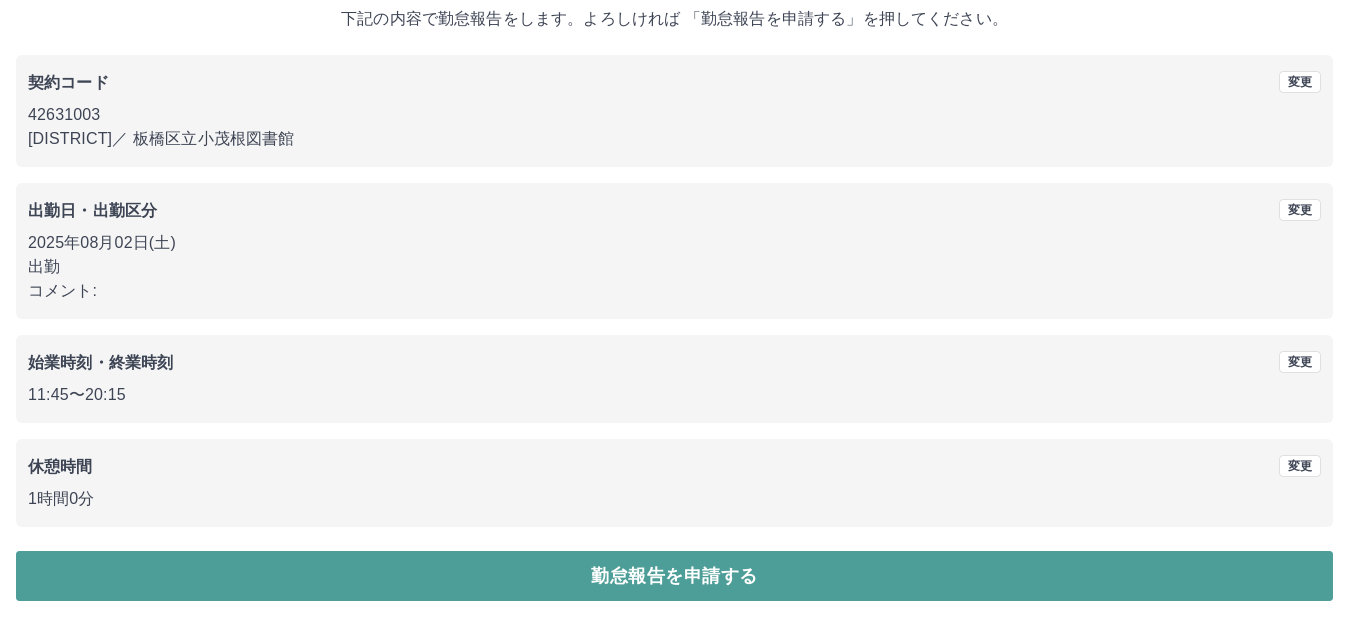 click on "勤怠報告を申請する" at bounding box center (674, 576) 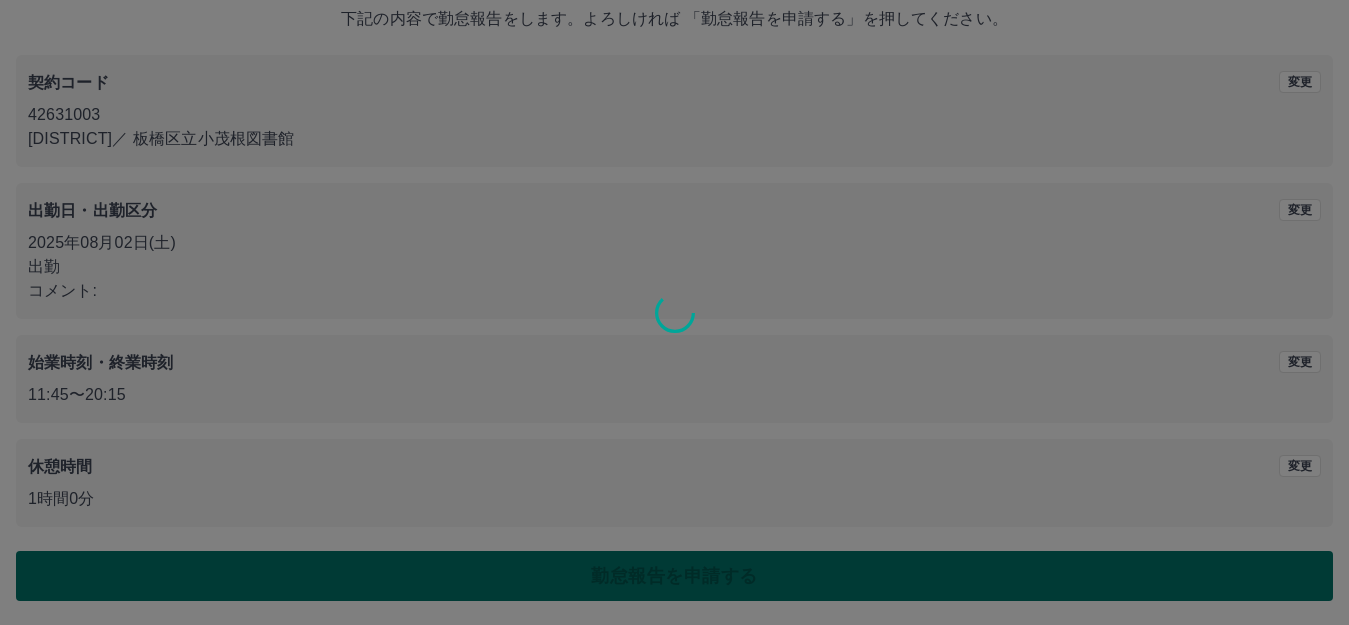 scroll, scrollTop: 0, scrollLeft: 0, axis: both 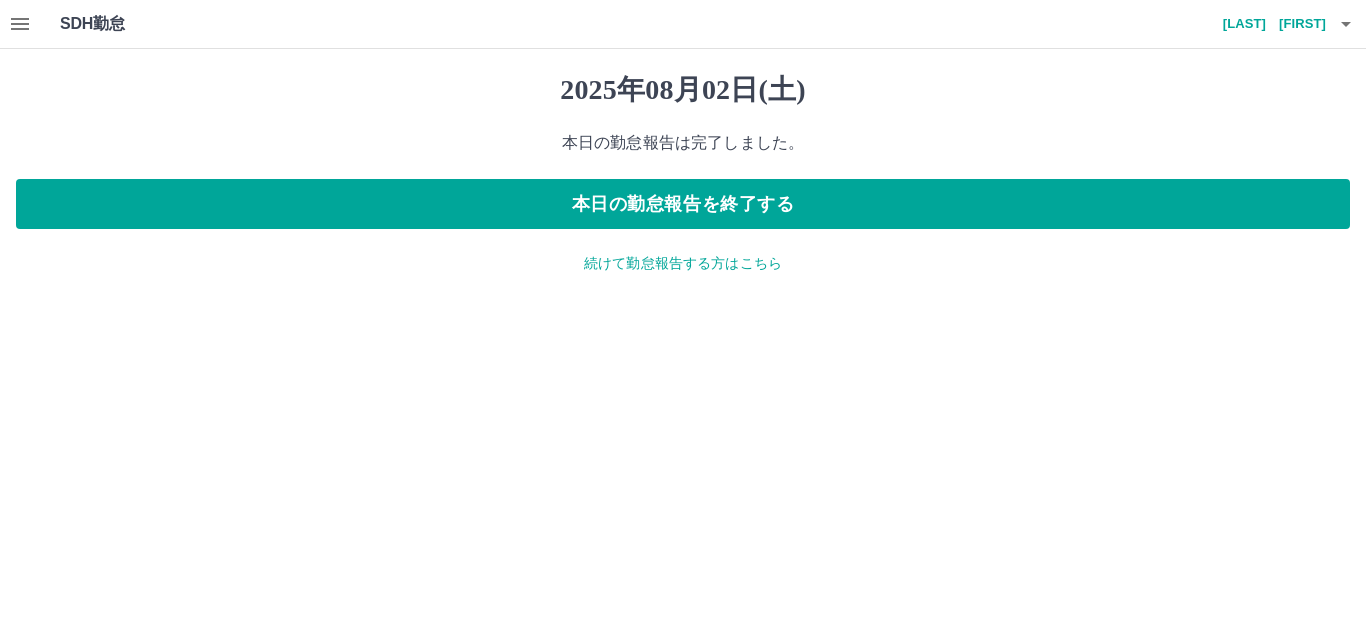 click 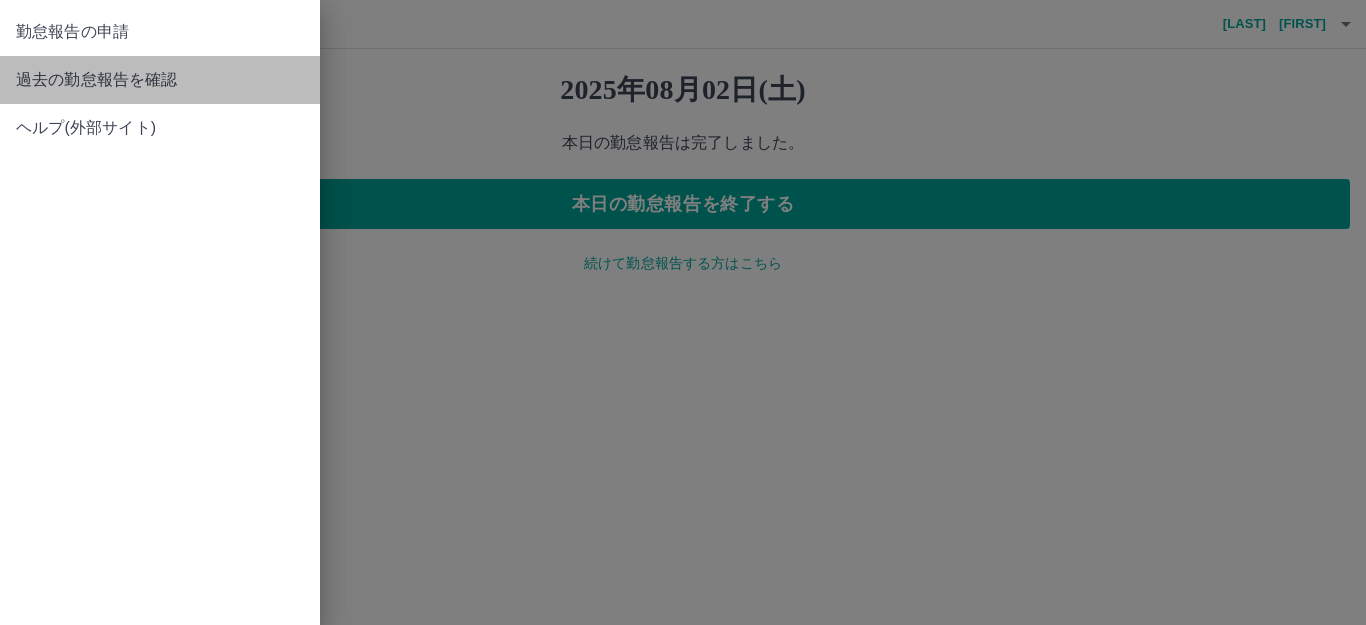 click on "過去の勤怠報告を確認" at bounding box center [160, 80] 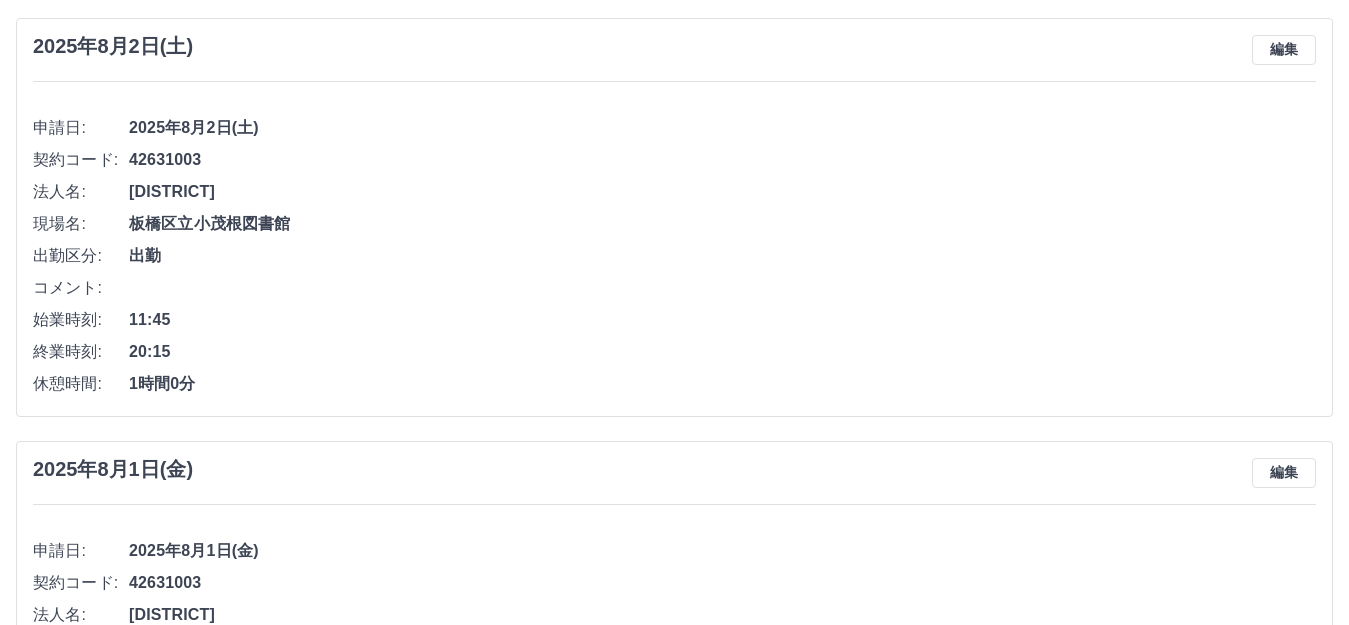 scroll, scrollTop: 0, scrollLeft: 0, axis: both 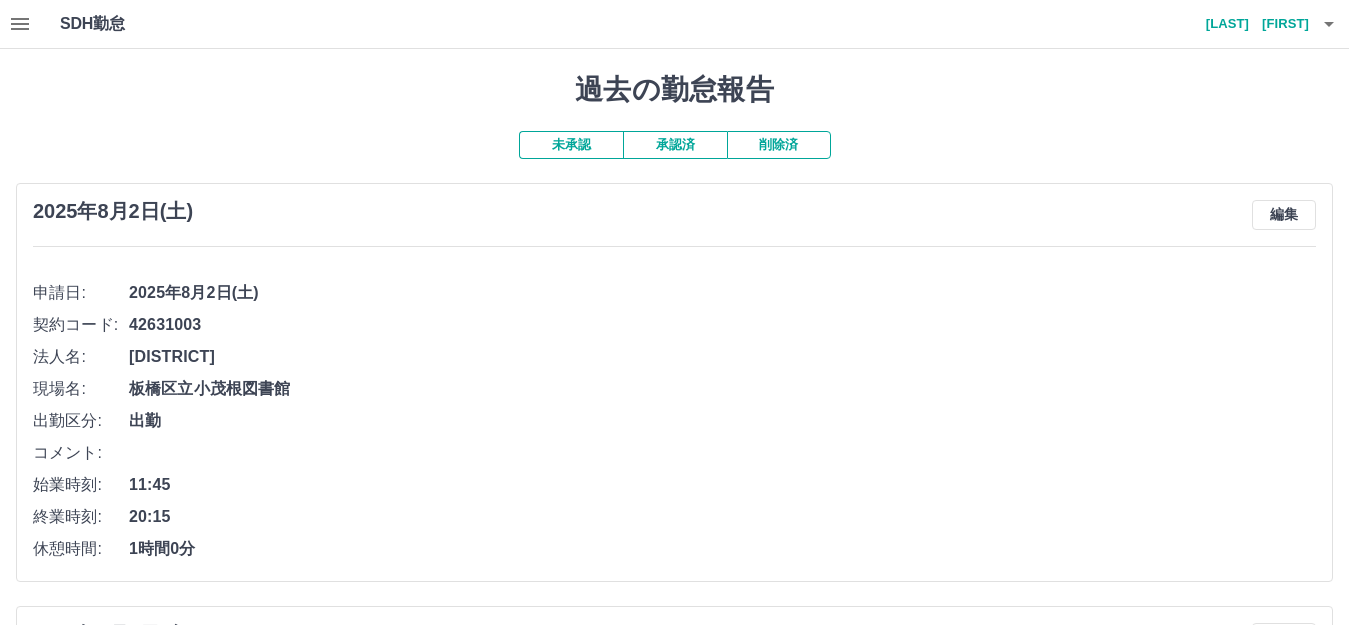 click on "承認済" at bounding box center (675, 145) 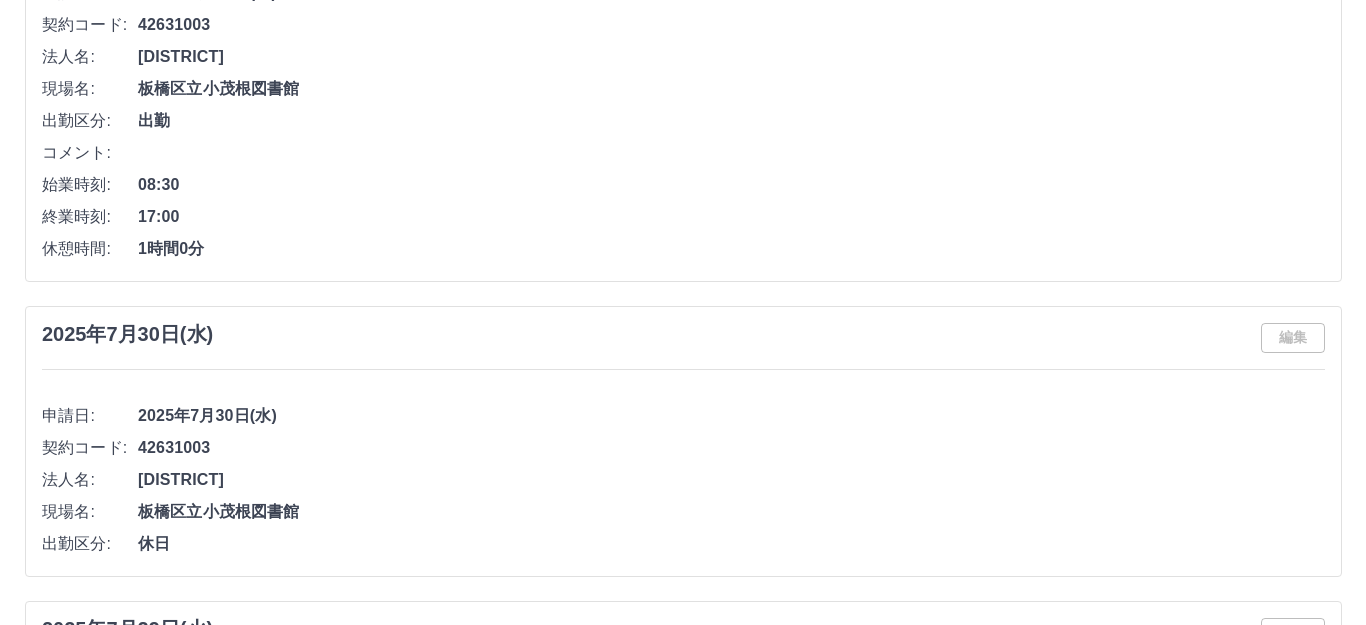 scroll, scrollTop: 0, scrollLeft: 0, axis: both 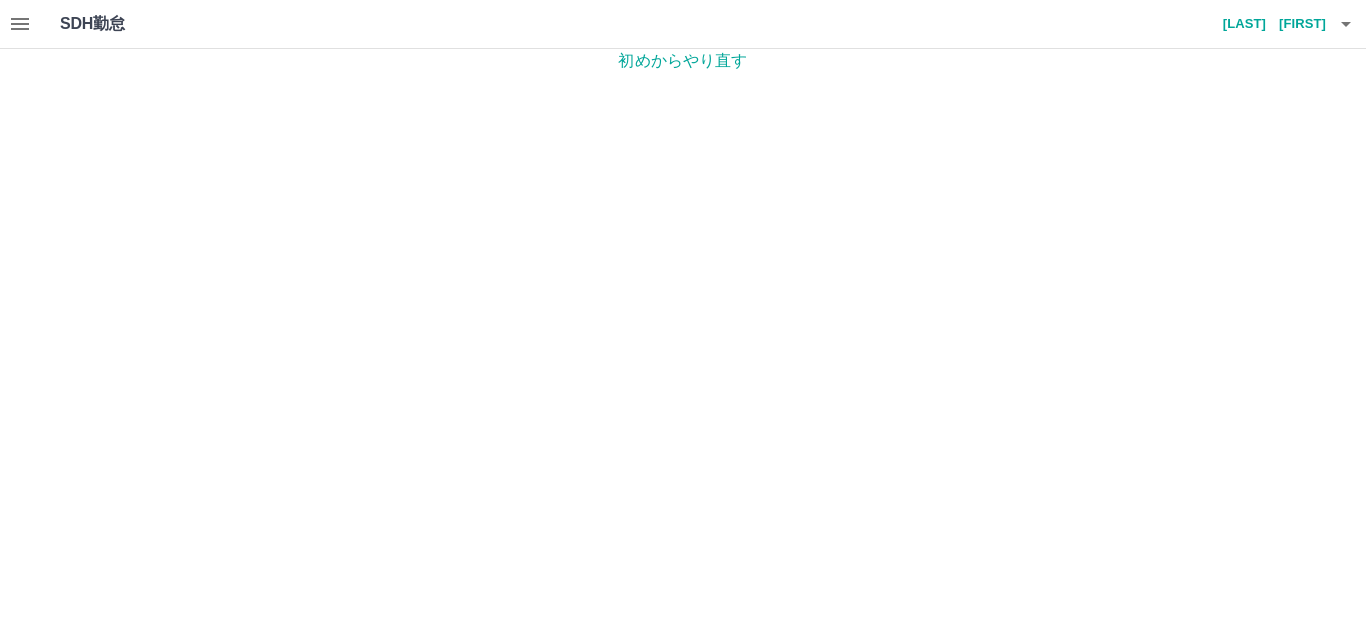 click on "倉持　徹雄" at bounding box center [1266, 24] 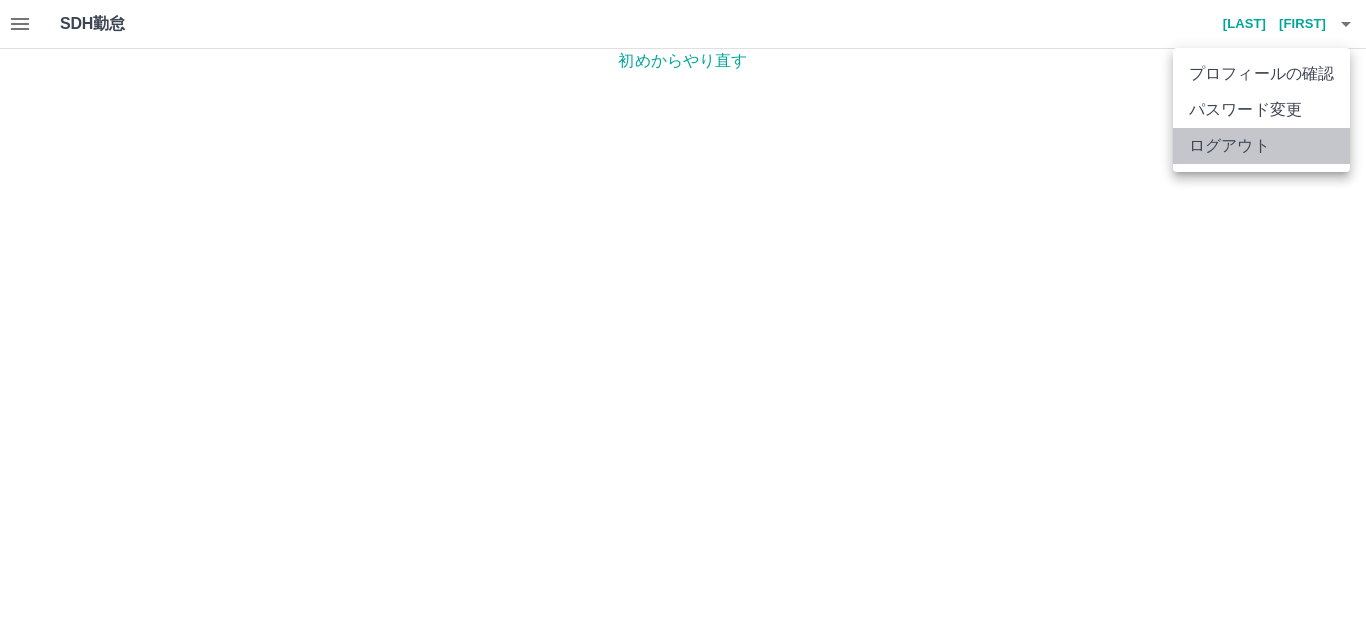 click on "ログアウト" at bounding box center (1261, 146) 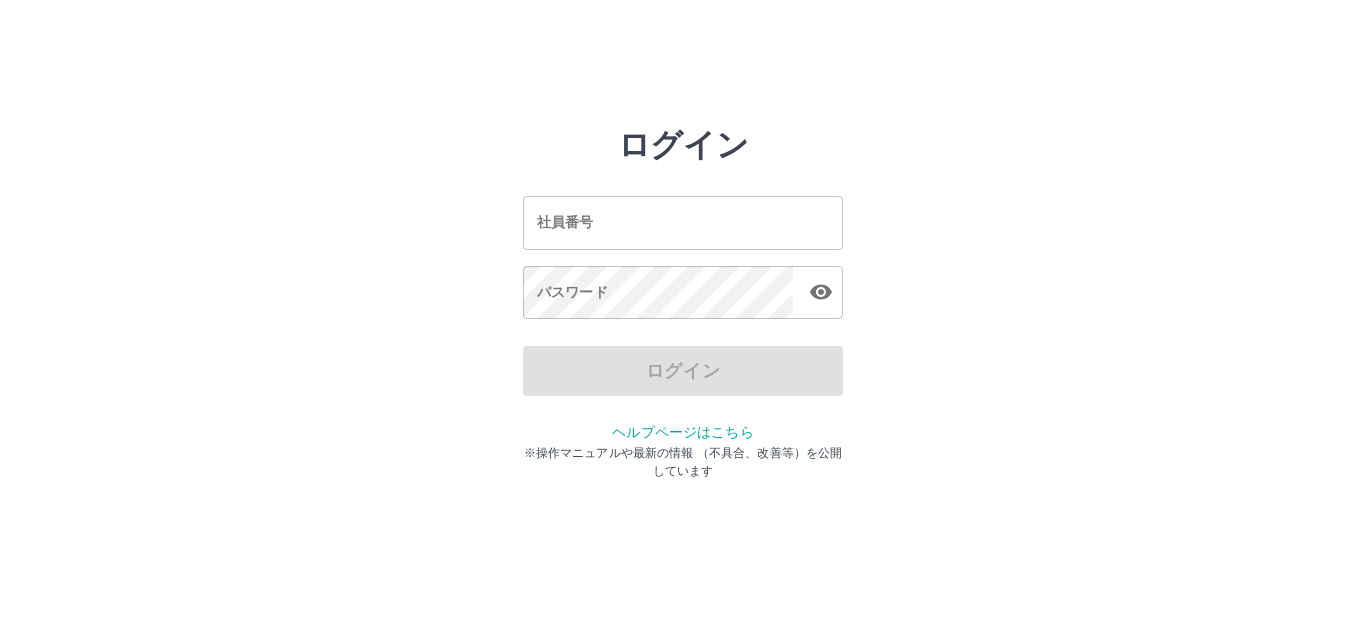 scroll, scrollTop: 0, scrollLeft: 0, axis: both 